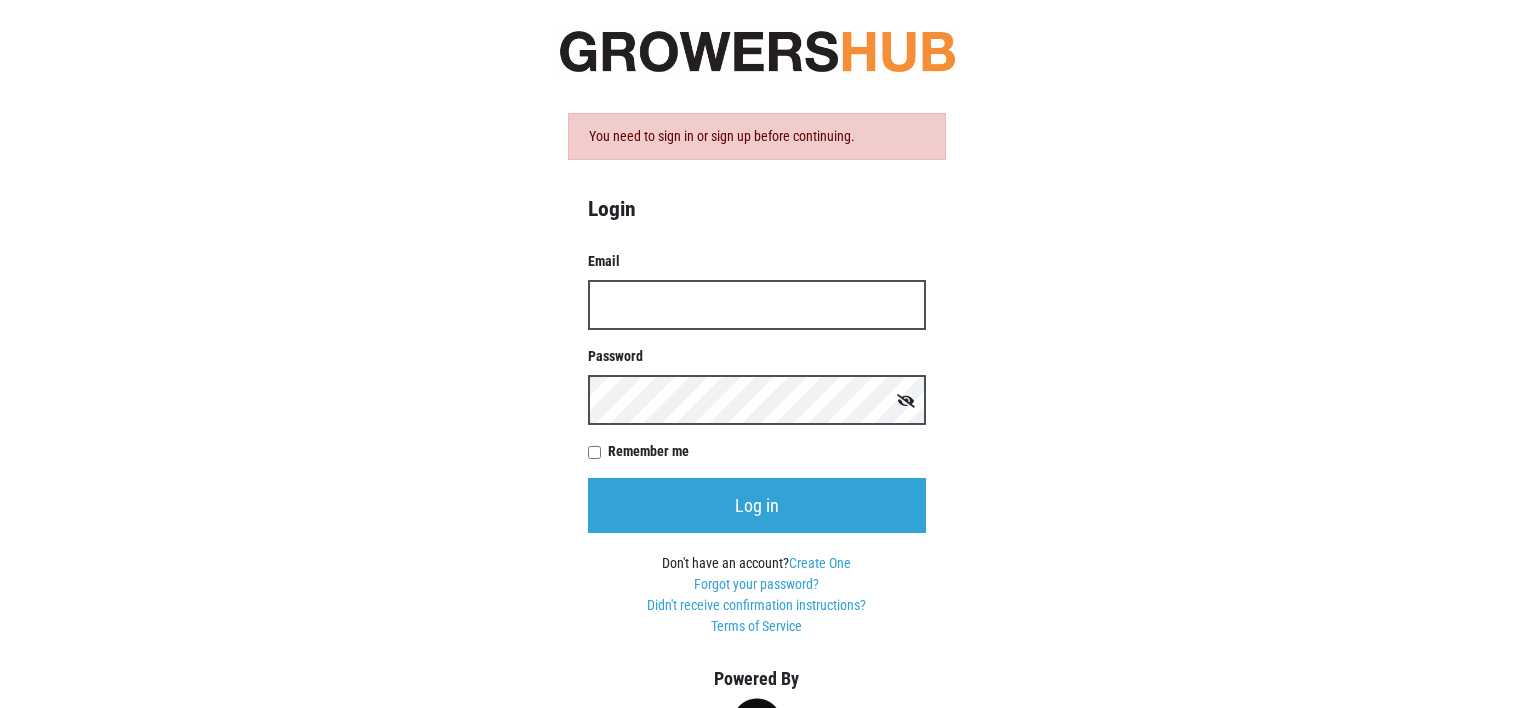 scroll, scrollTop: 0, scrollLeft: 0, axis: both 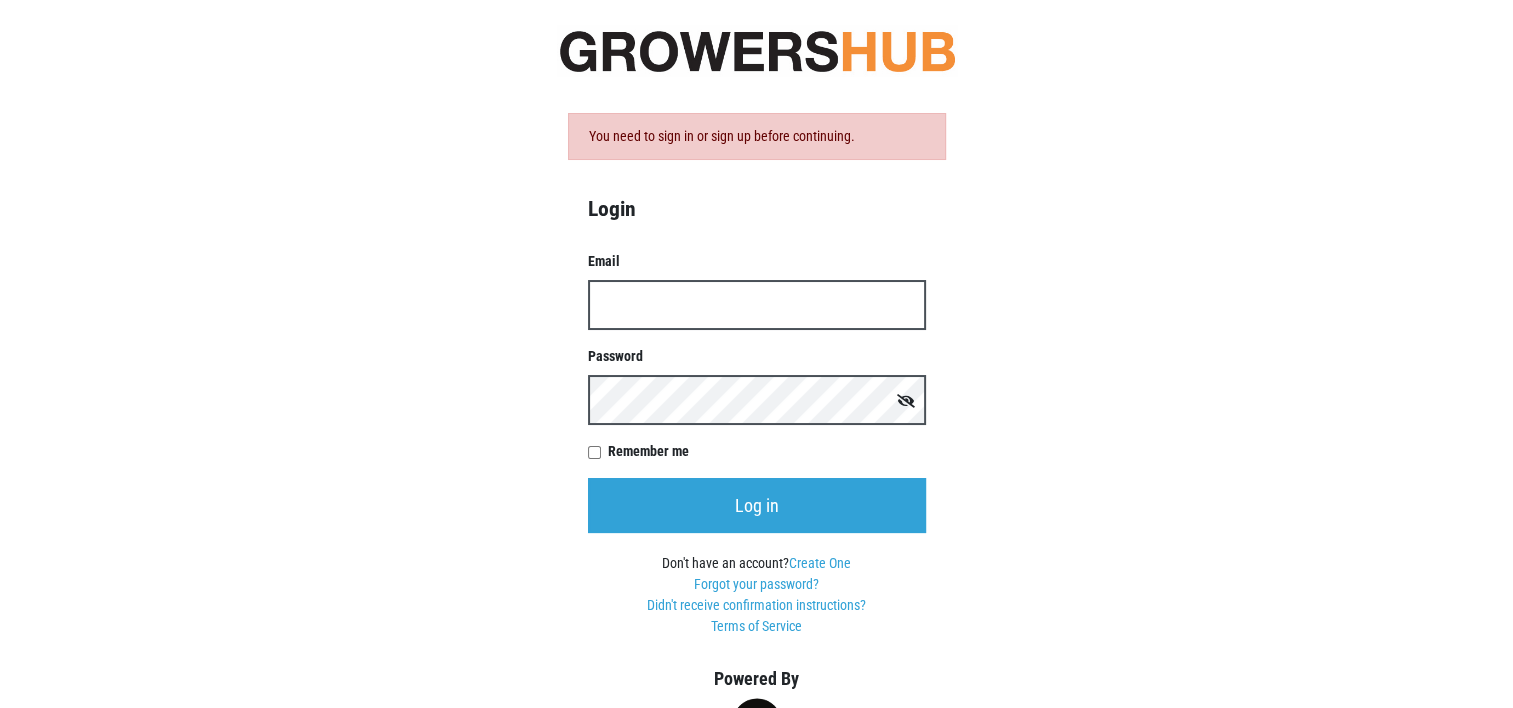 click on "Email" at bounding box center (757, 305) 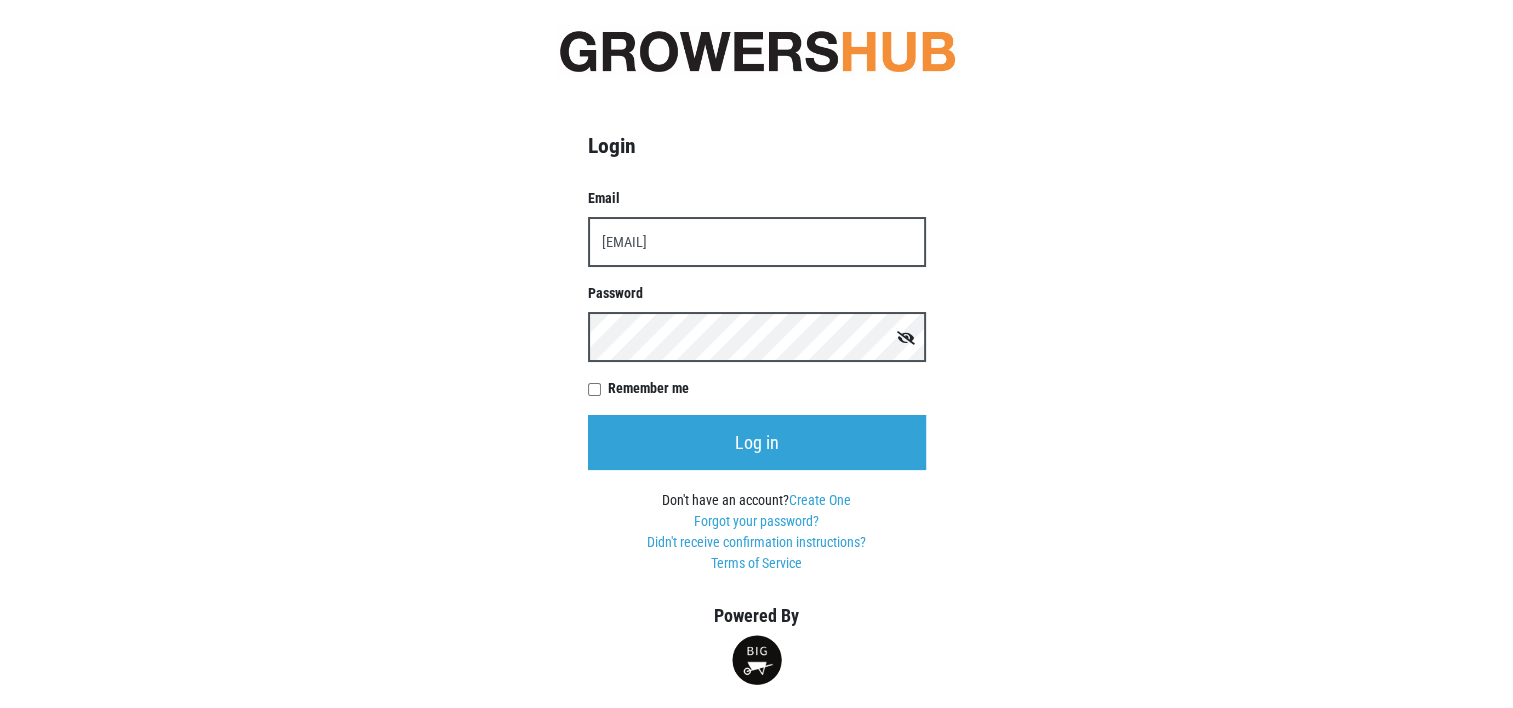 type on "kcfcaac@taconic.net" 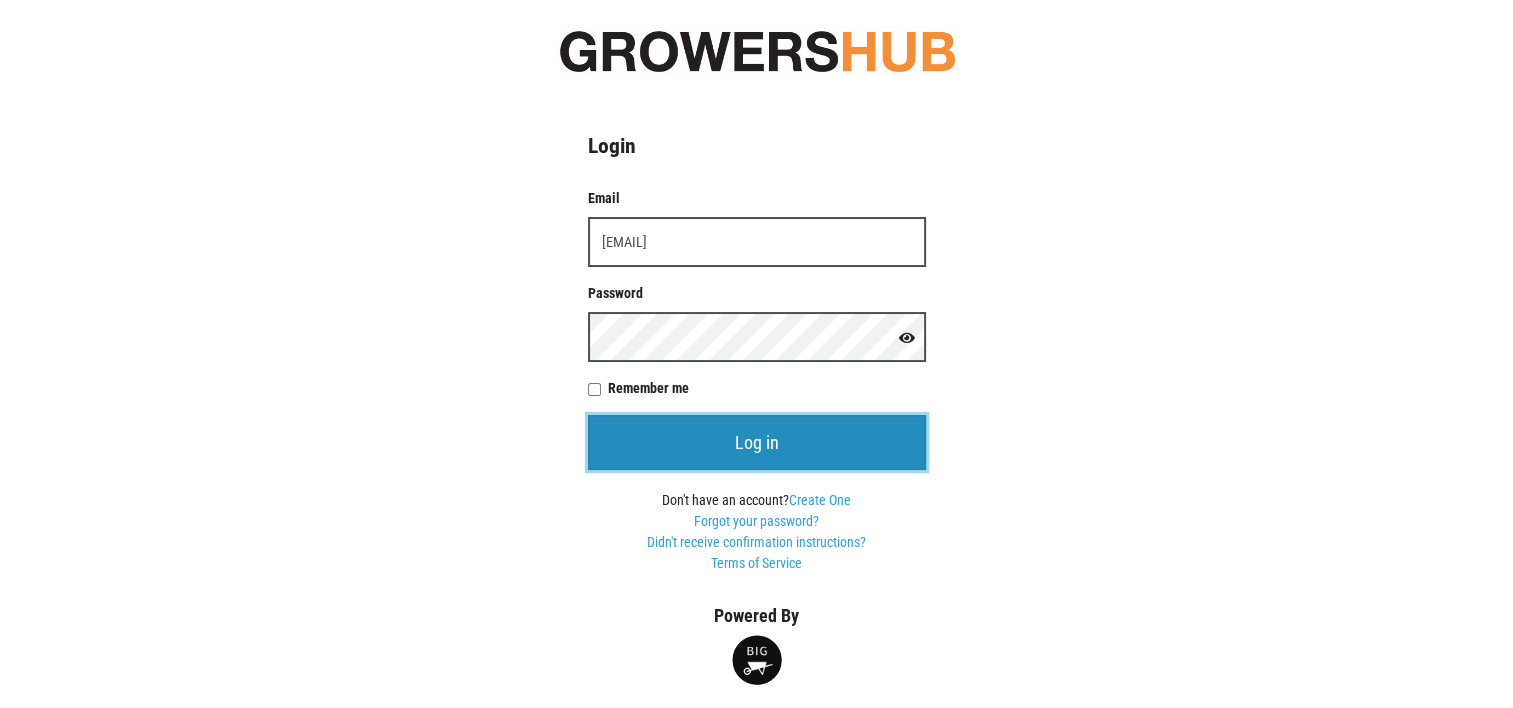 click on "Log in" at bounding box center (757, 442) 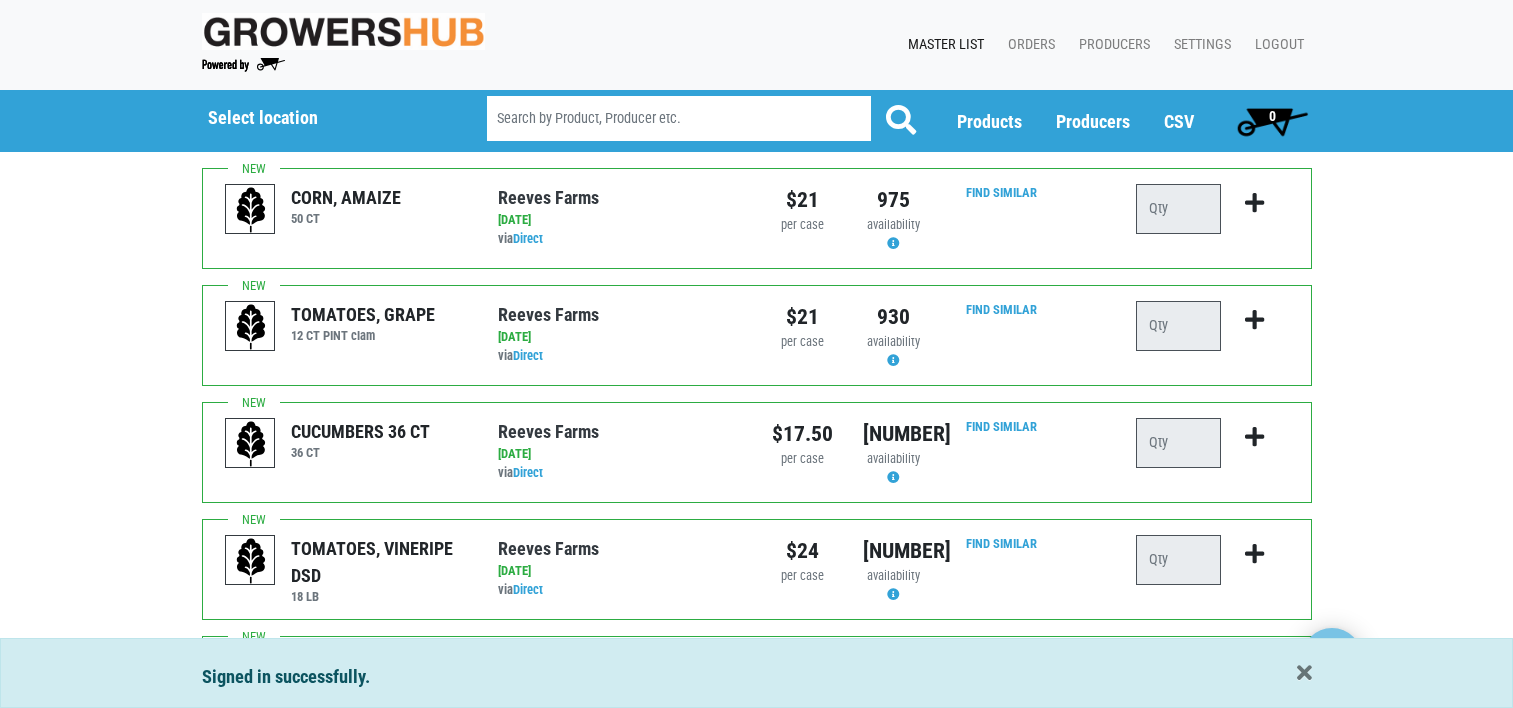scroll, scrollTop: 0, scrollLeft: 0, axis: both 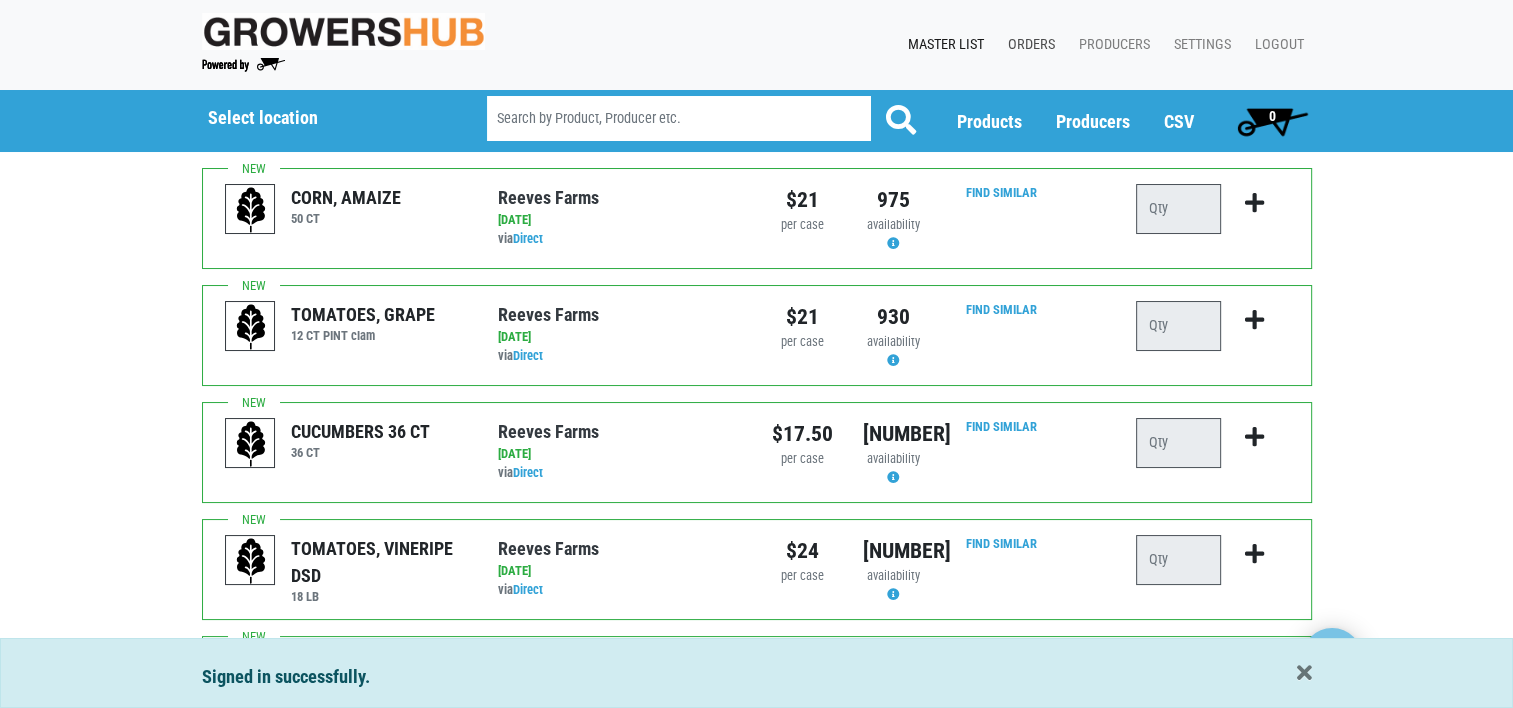 click on "Orders" at bounding box center (1027, 45) 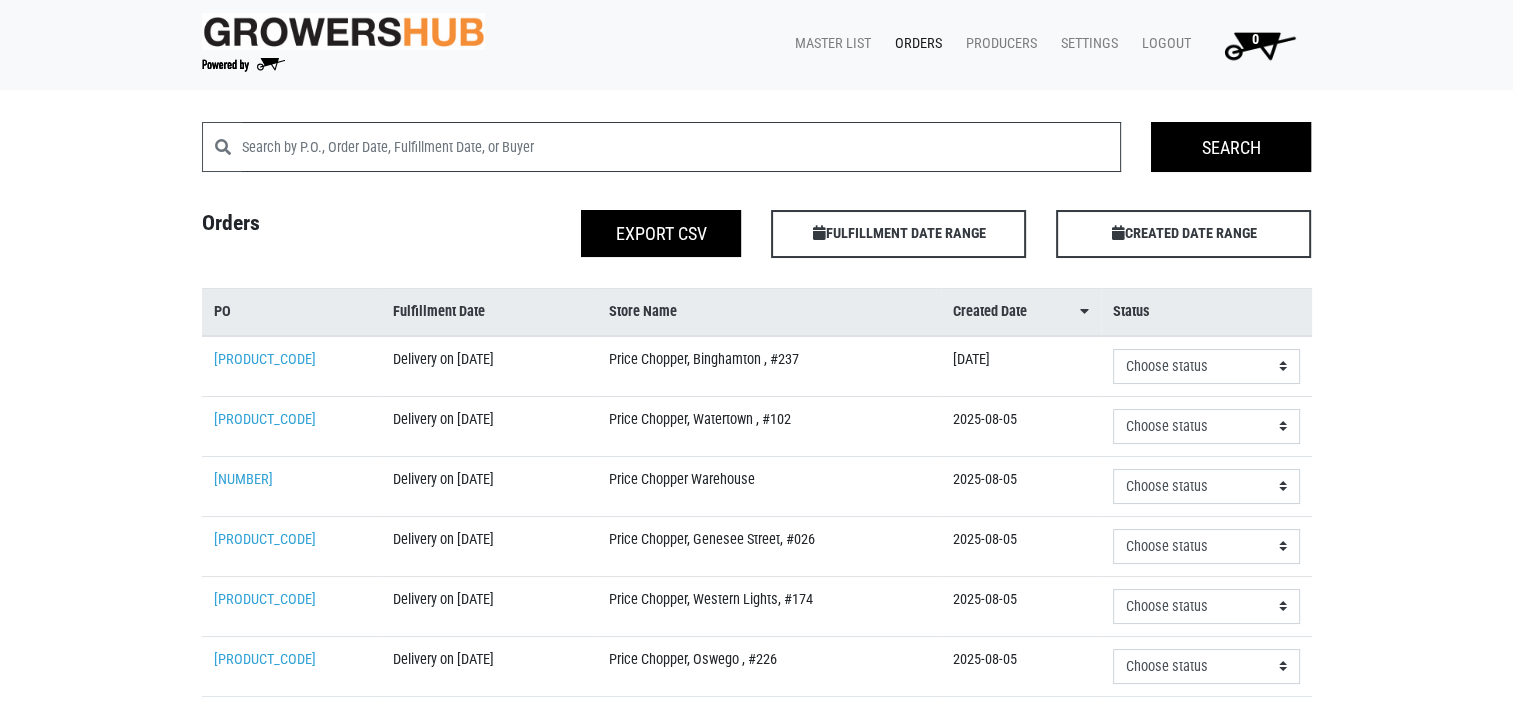 click at bounding box center [682, 147] 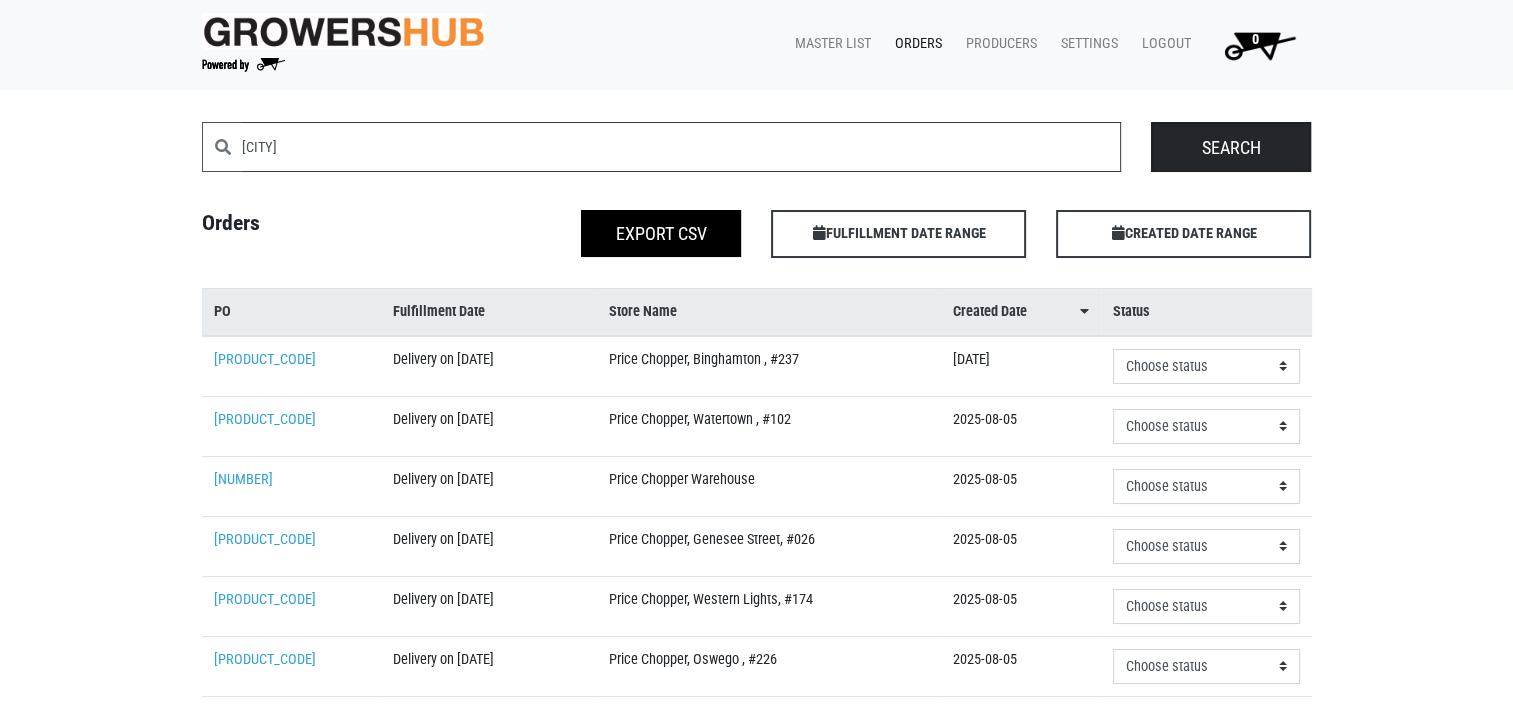 type on "Pittsfield" 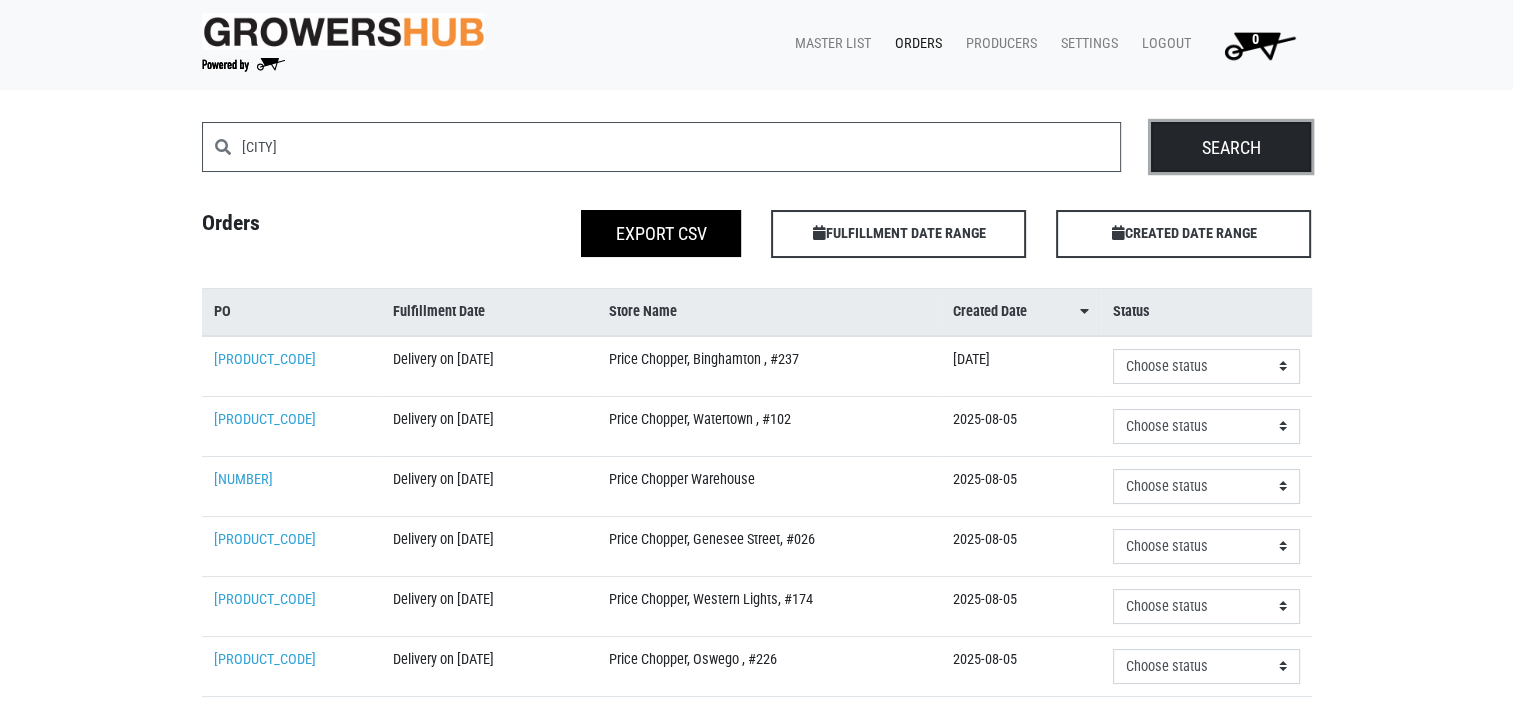 click on "Search" at bounding box center [1231, 147] 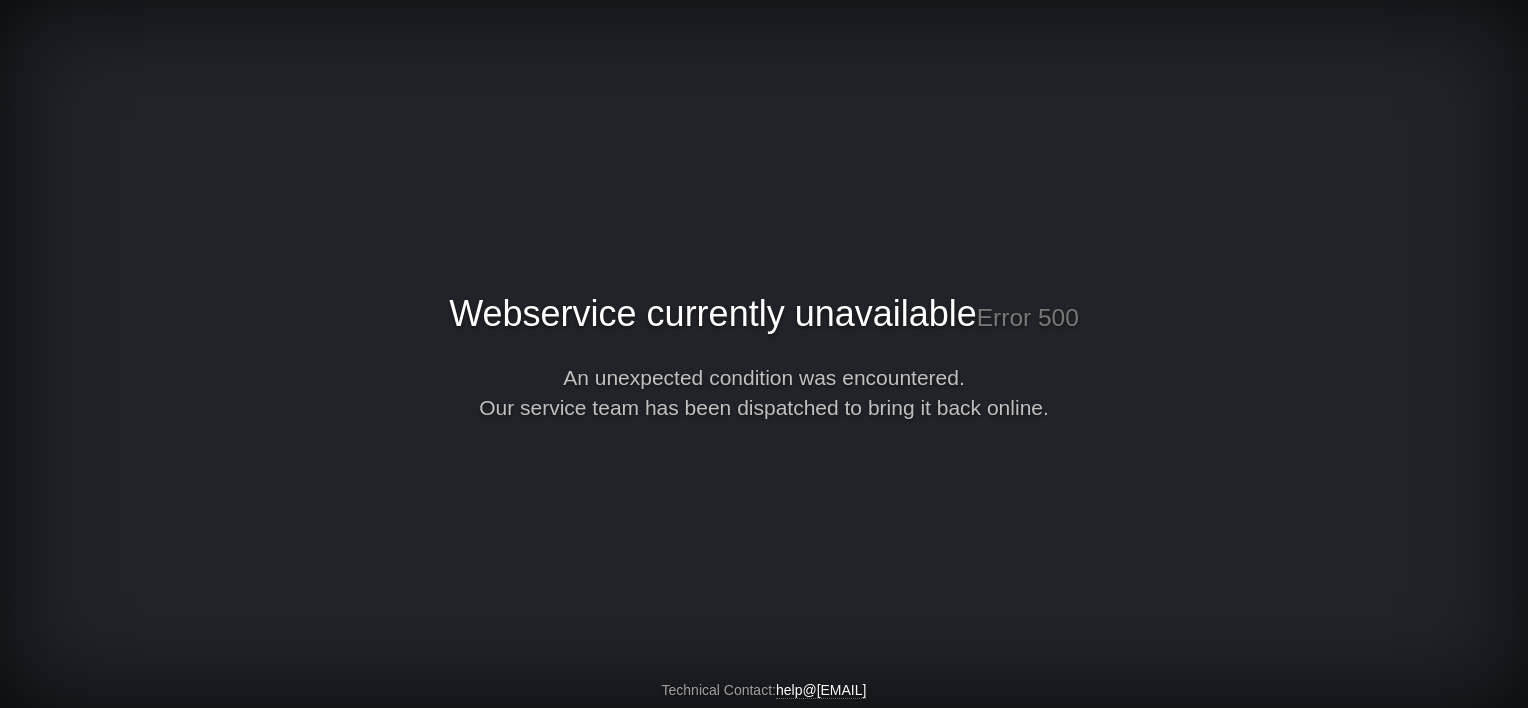scroll, scrollTop: 0, scrollLeft: 0, axis: both 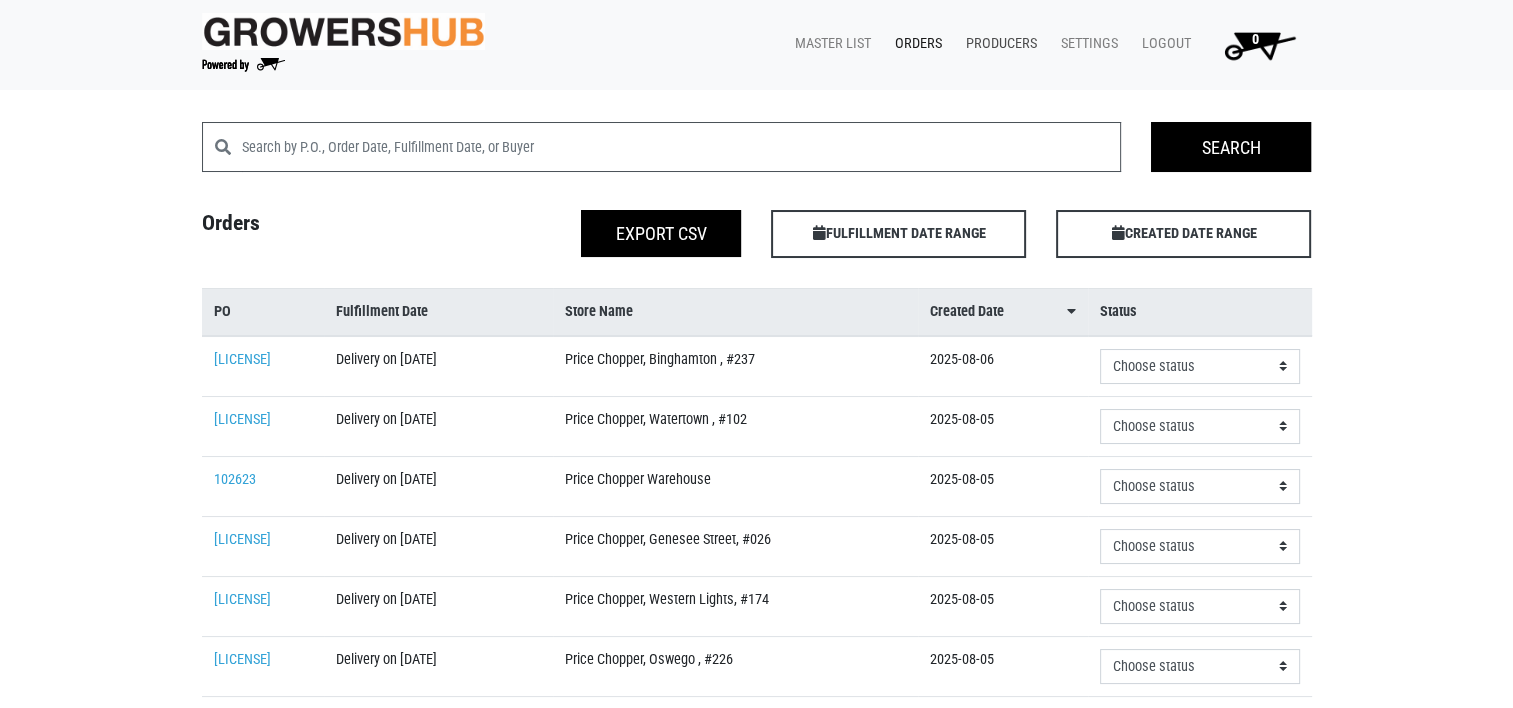 click on "Producers" at bounding box center [997, 44] 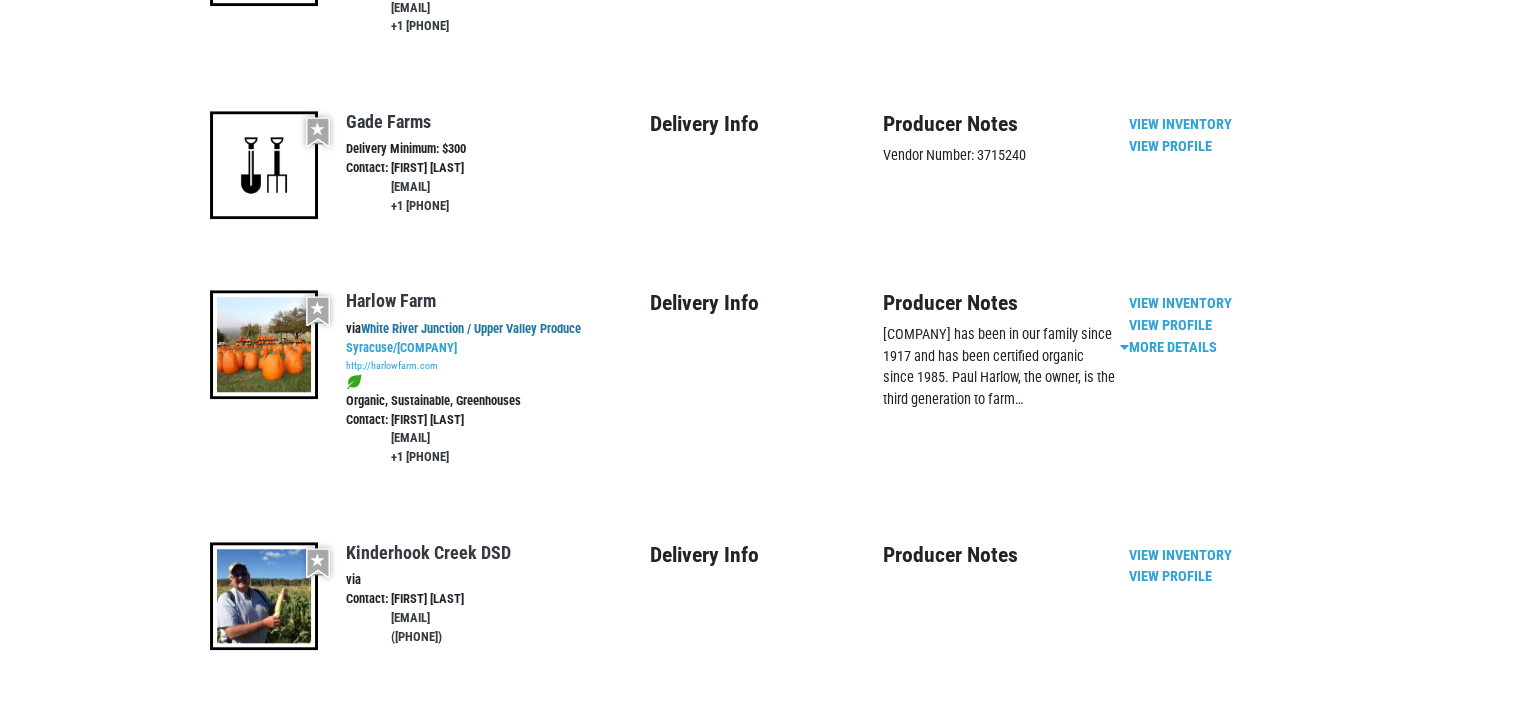 scroll, scrollTop: 1800, scrollLeft: 0, axis: vertical 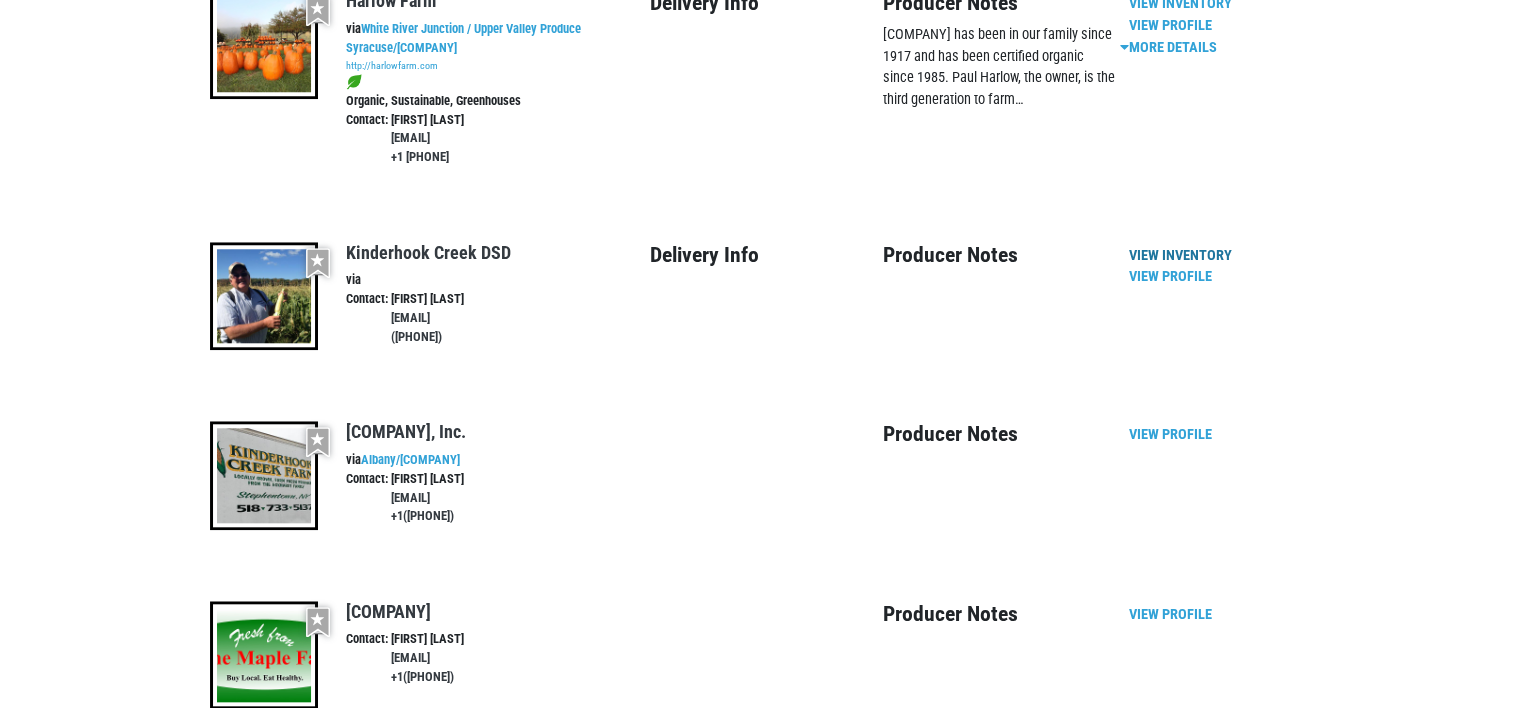 click on "View Inventory" at bounding box center (1180, 255) 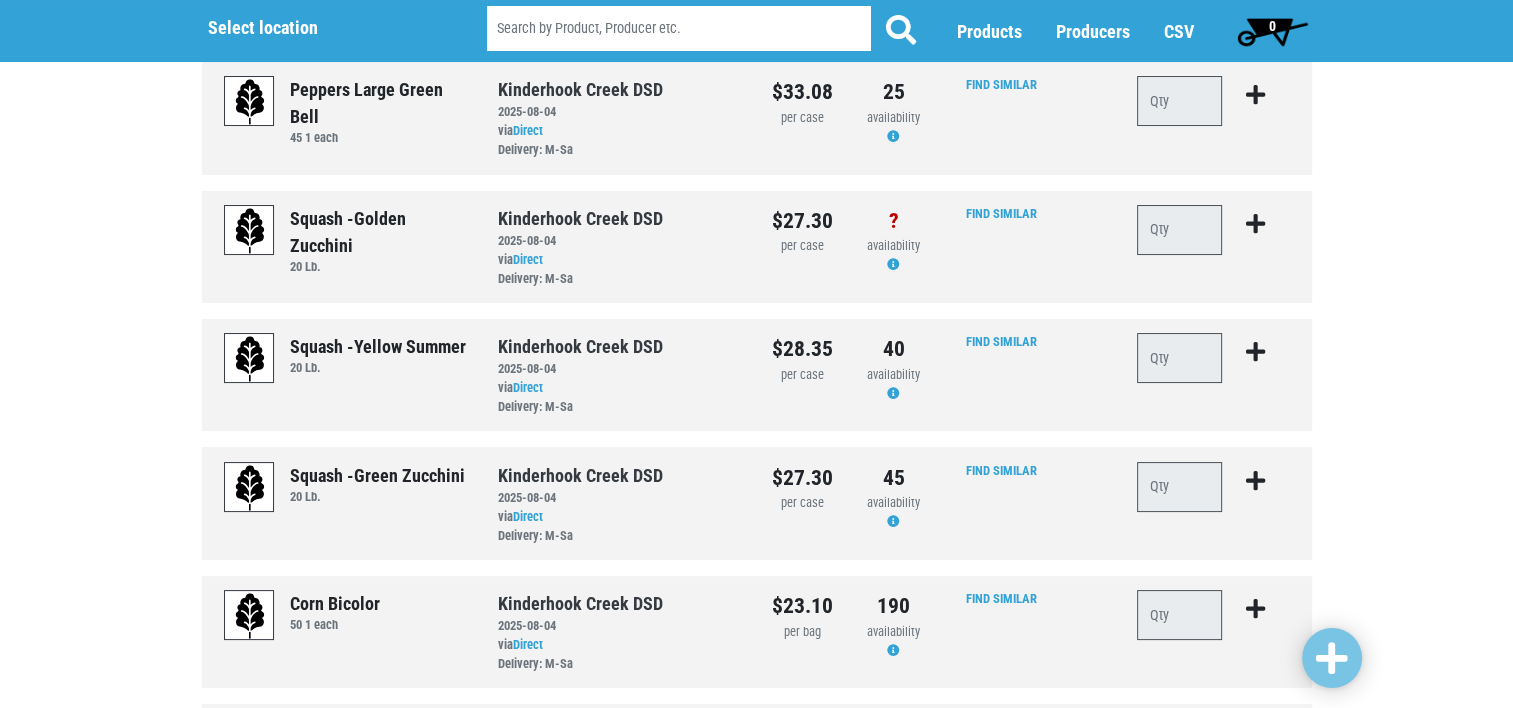scroll, scrollTop: 0, scrollLeft: 0, axis: both 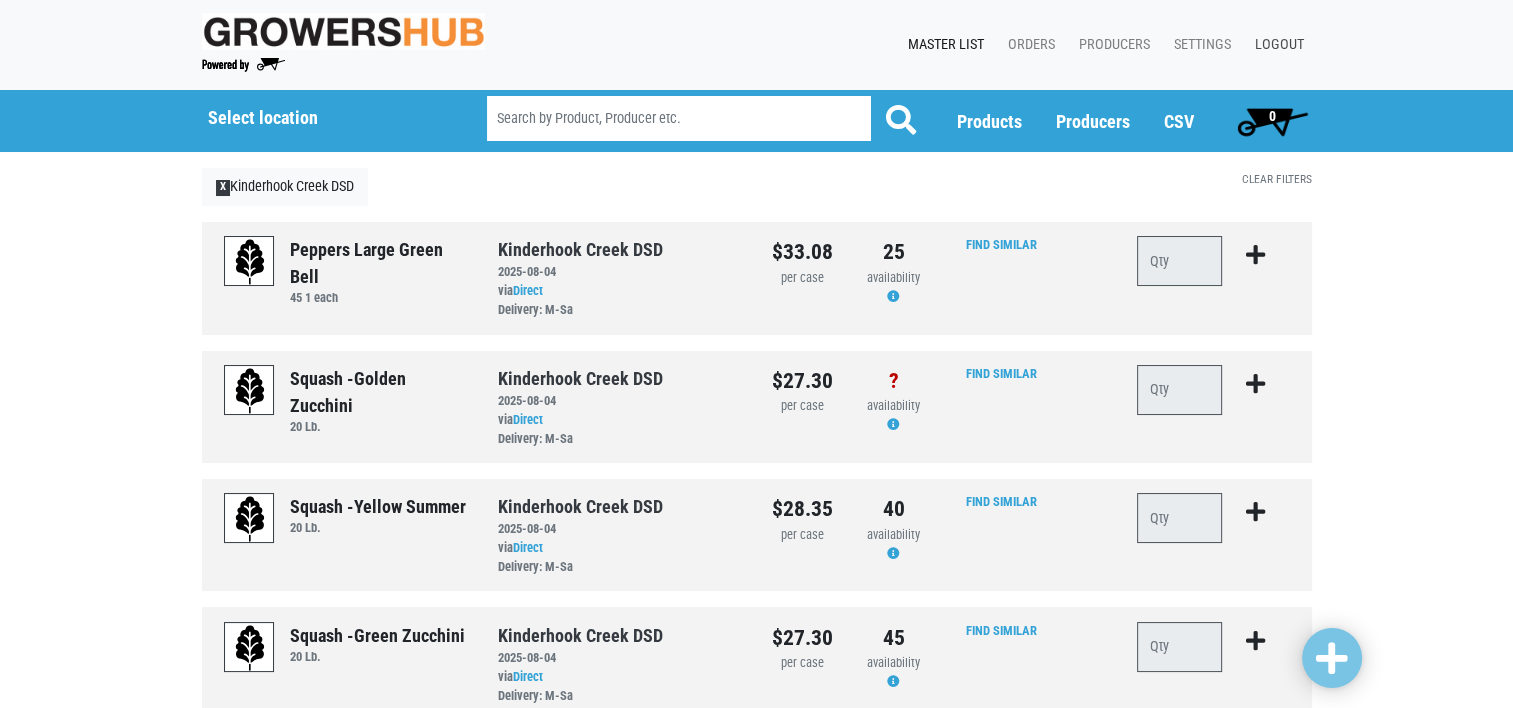 click on "Logout" at bounding box center [1275, 45] 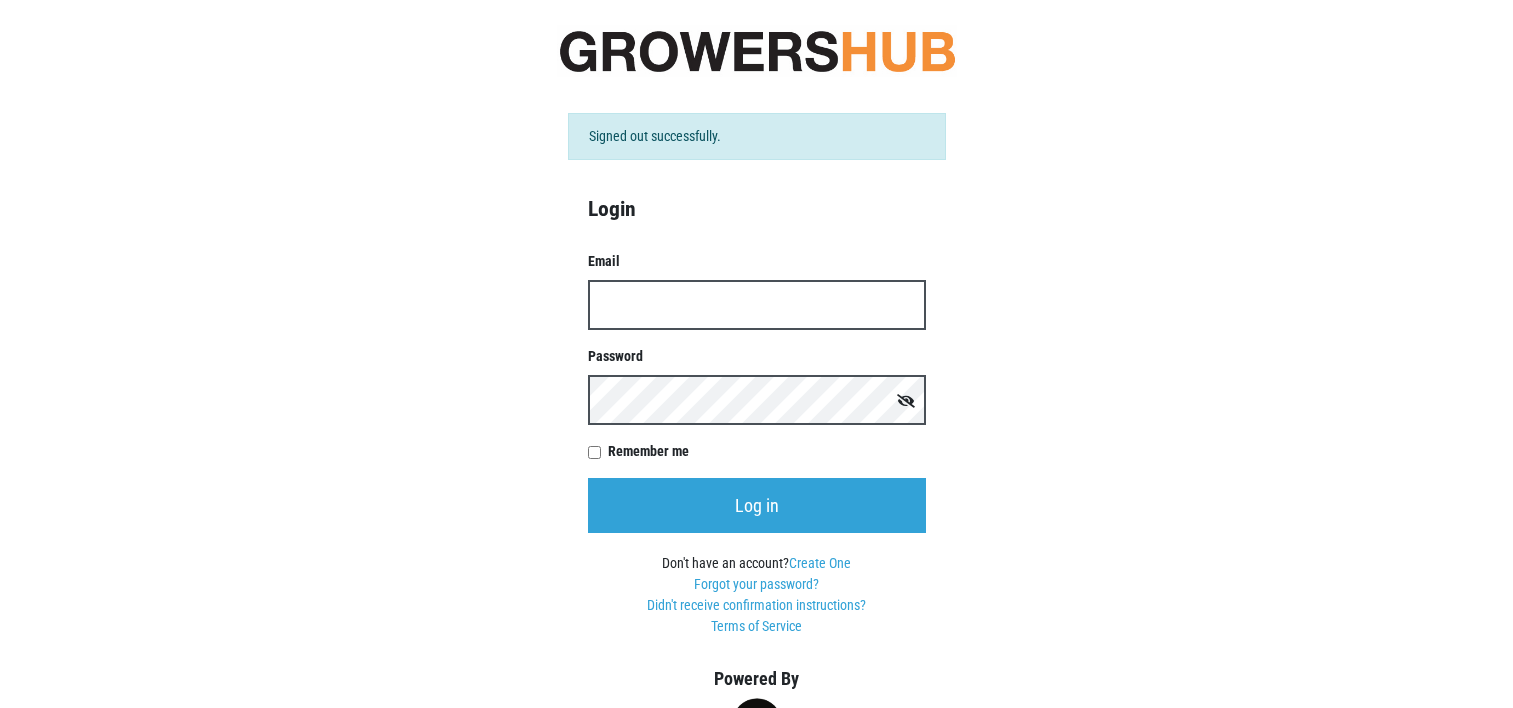 scroll, scrollTop: 0, scrollLeft: 0, axis: both 